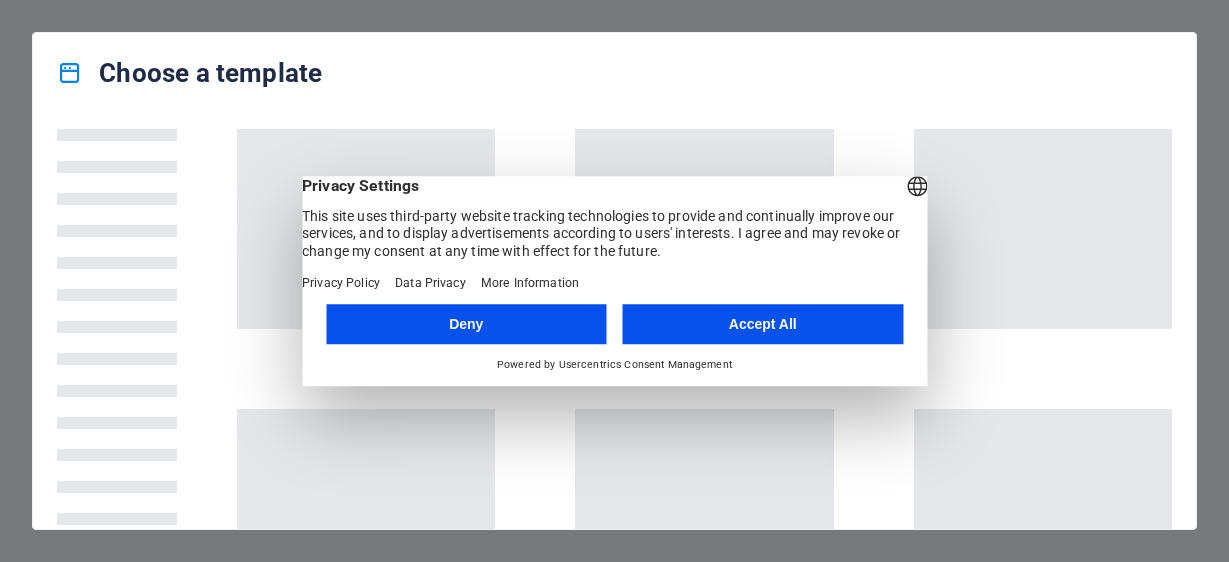 scroll, scrollTop: 0, scrollLeft: 0, axis: both 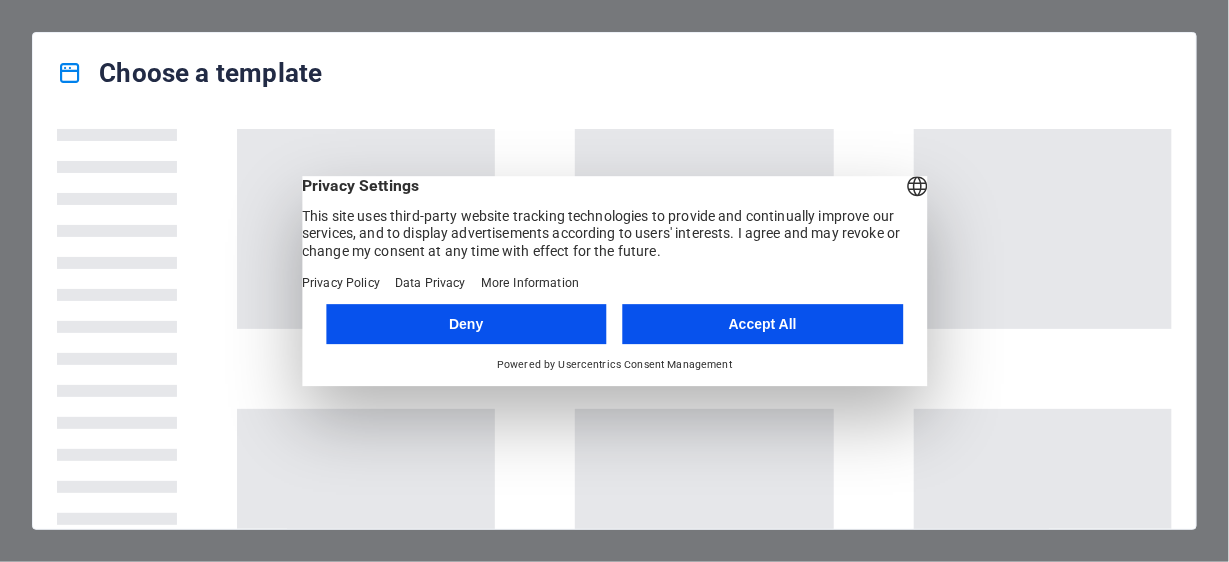 click on "Accept All" at bounding box center (763, 324) 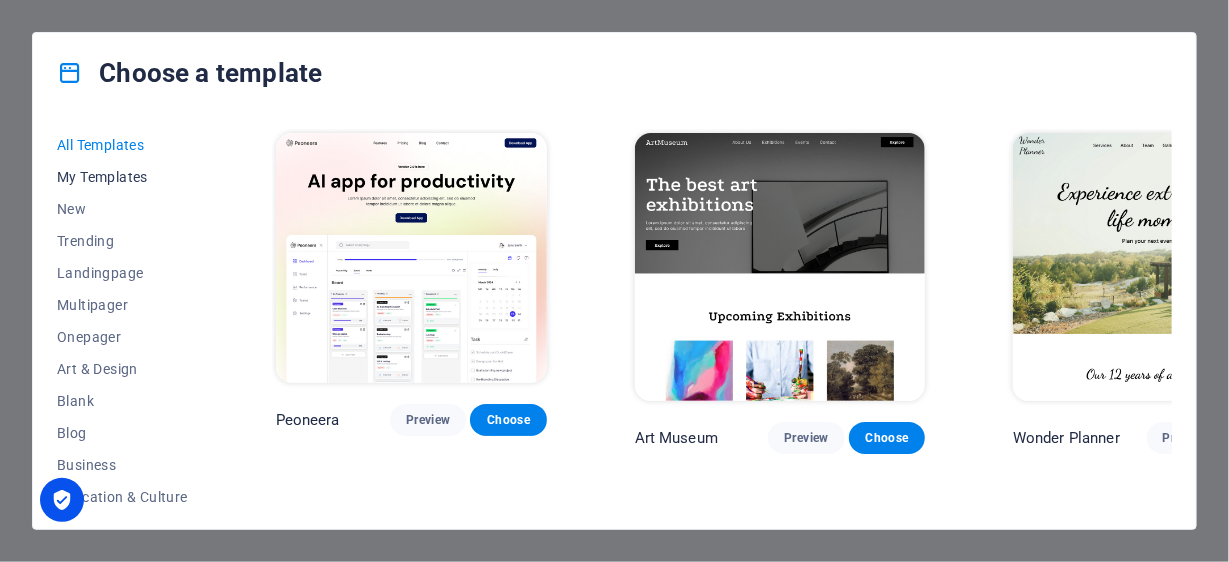 click on "My Templates" at bounding box center (122, 177) 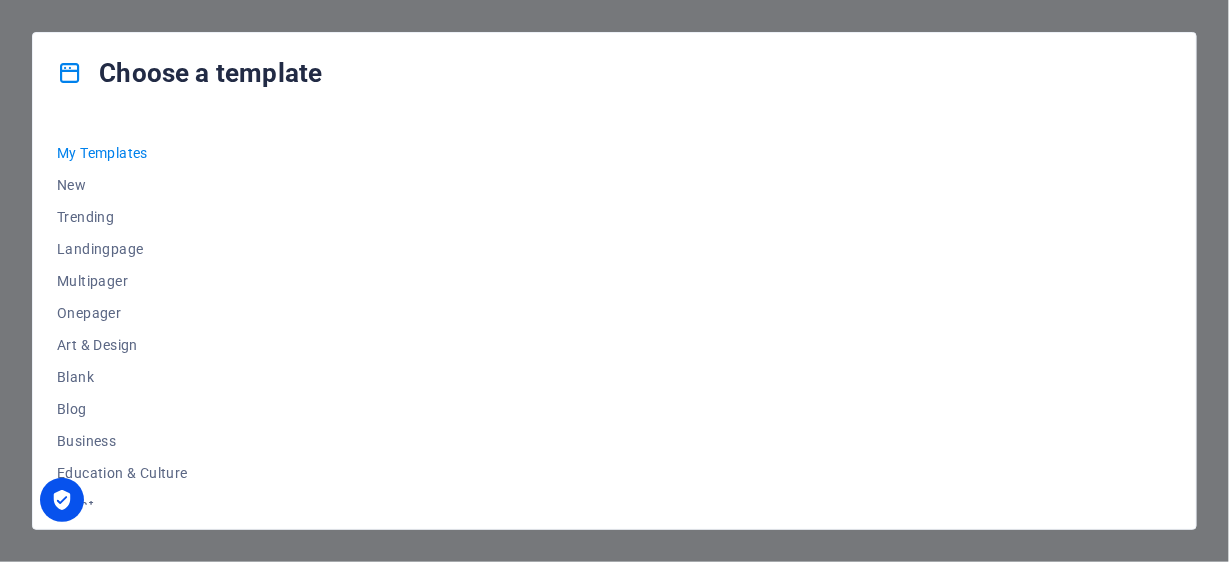 scroll, scrollTop: 0, scrollLeft: 0, axis: both 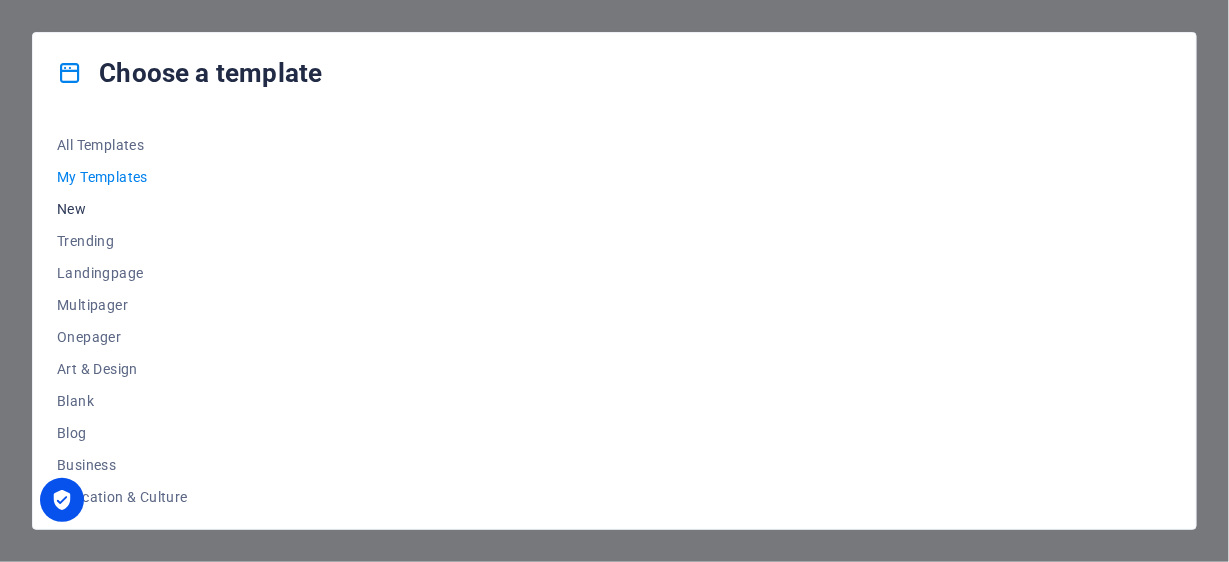 click on "New" at bounding box center [122, 209] 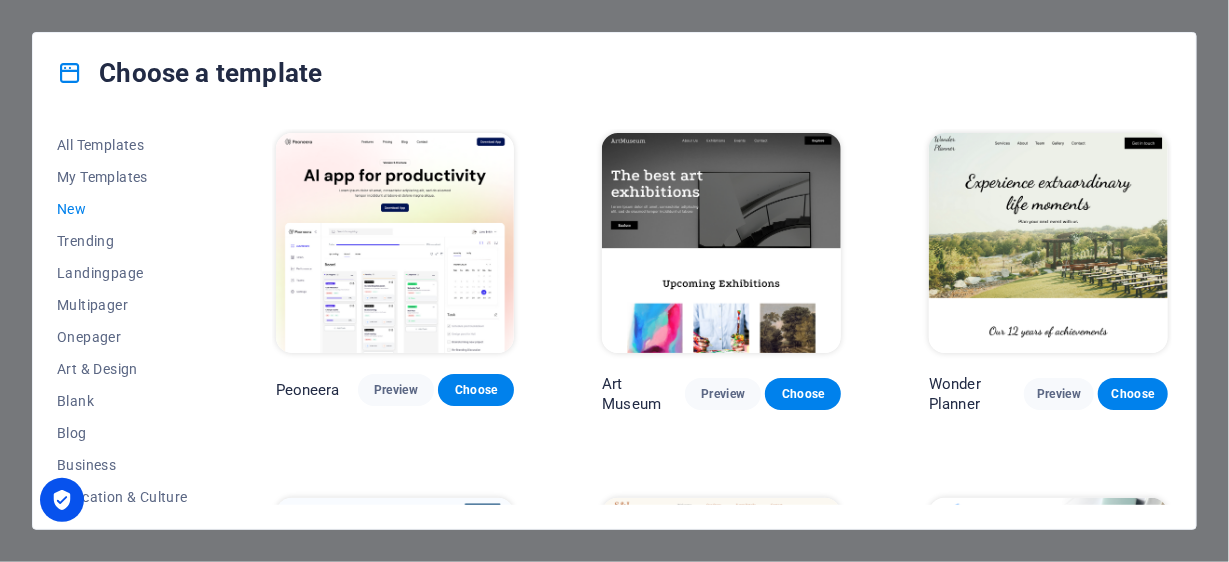click on "New" at bounding box center (122, 209) 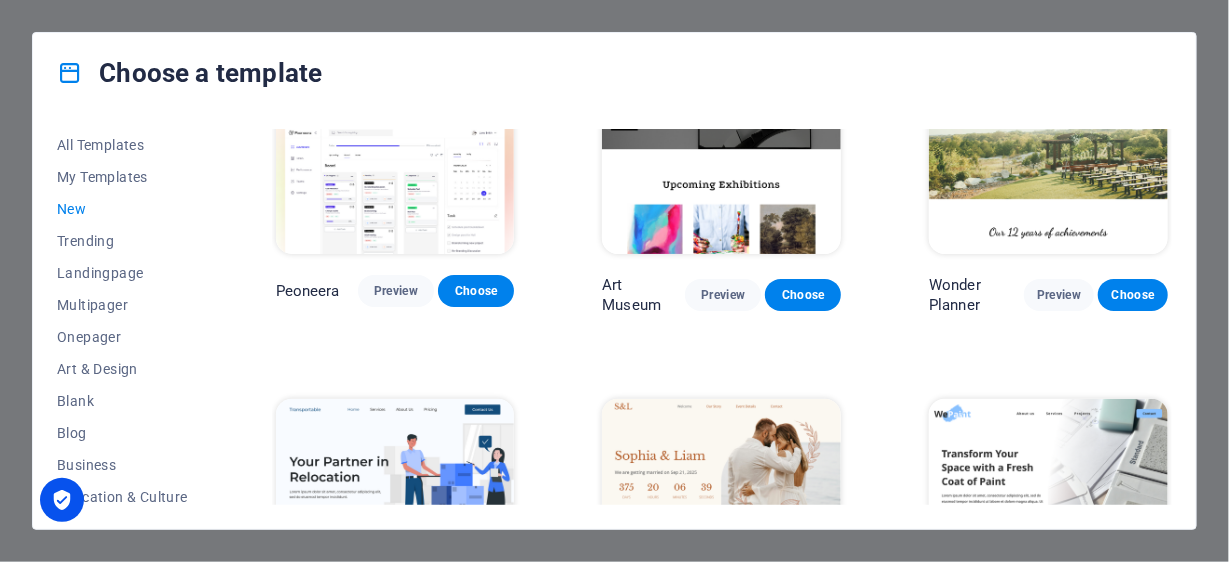 scroll, scrollTop: 300, scrollLeft: 0, axis: vertical 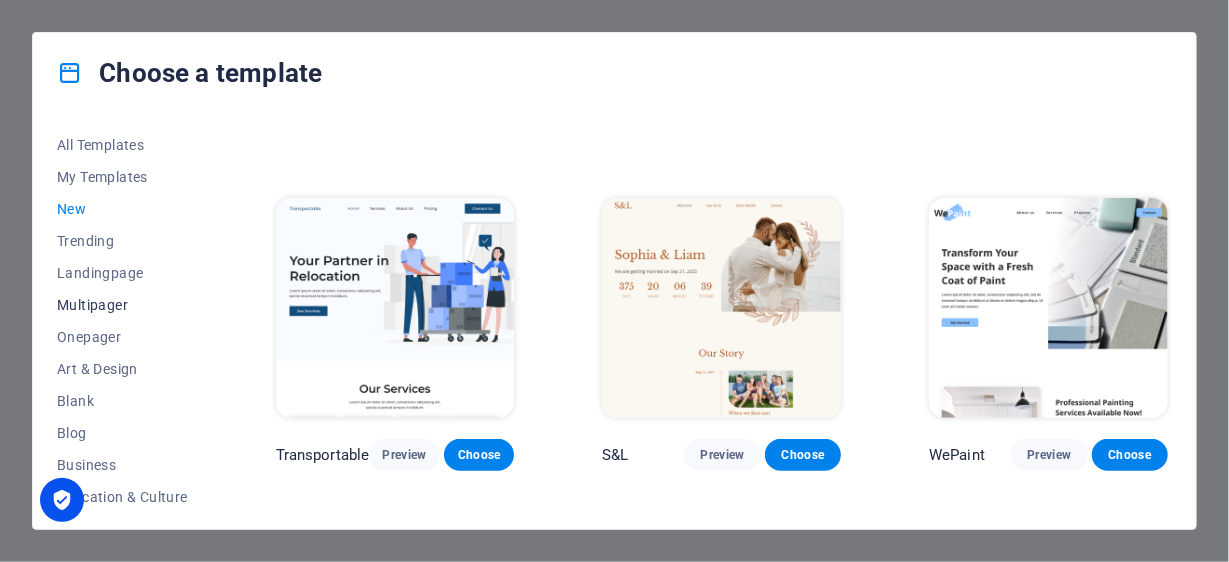 click on "Multipager" at bounding box center (122, 305) 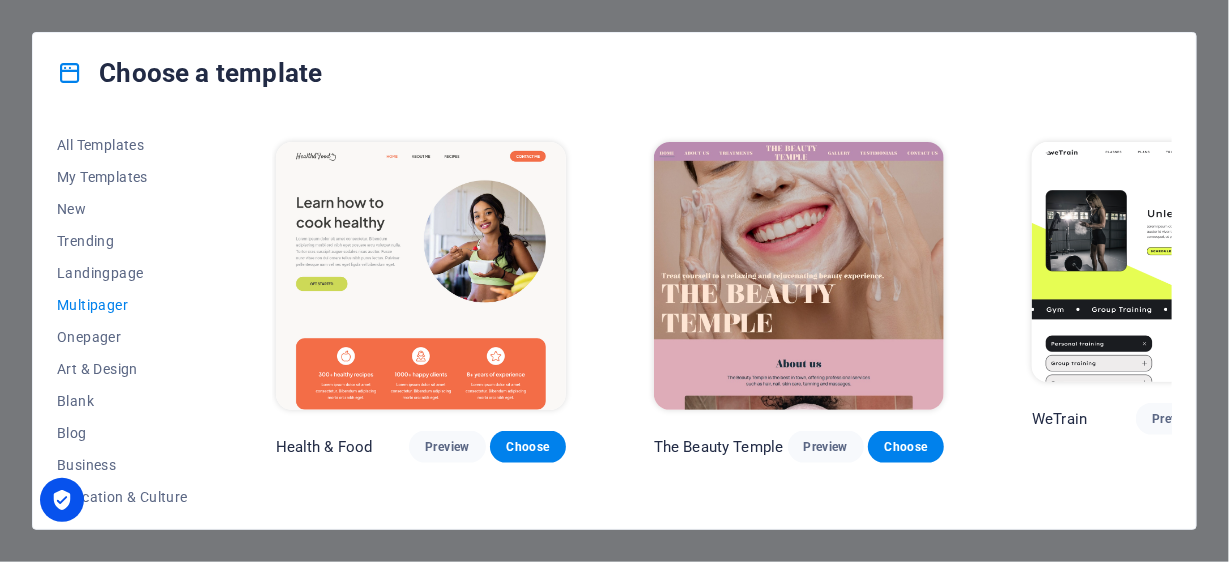 scroll, scrollTop: 999, scrollLeft: 0, axis: vertical 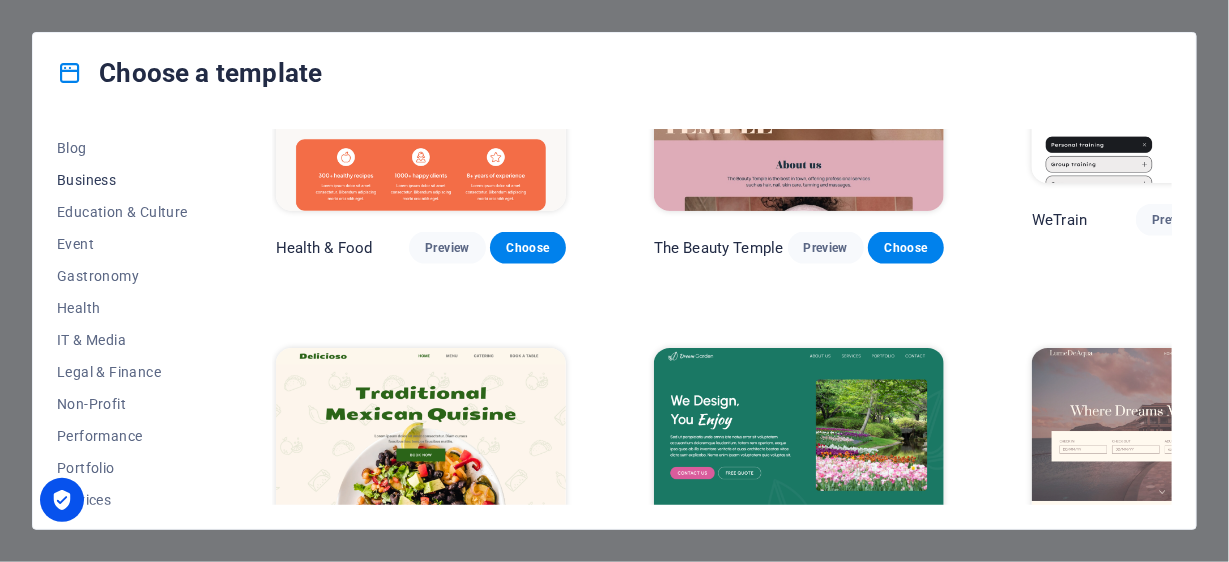 click on "Business" at bounding box center [122, 180] 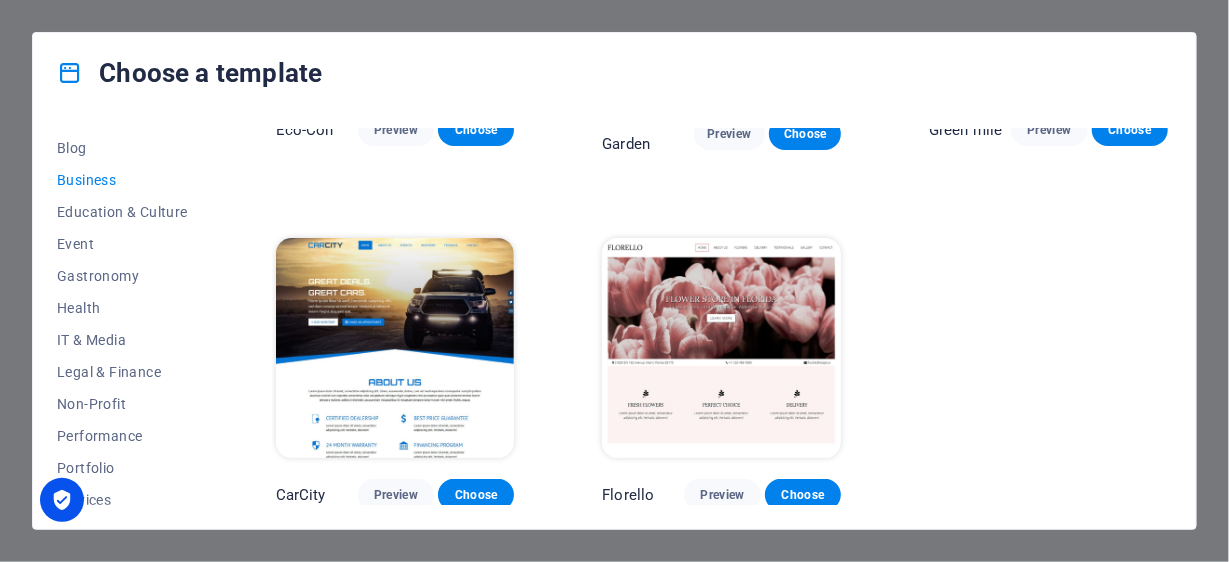 scroll, scrollTop: 0, scrollLeft: 0, axis: both 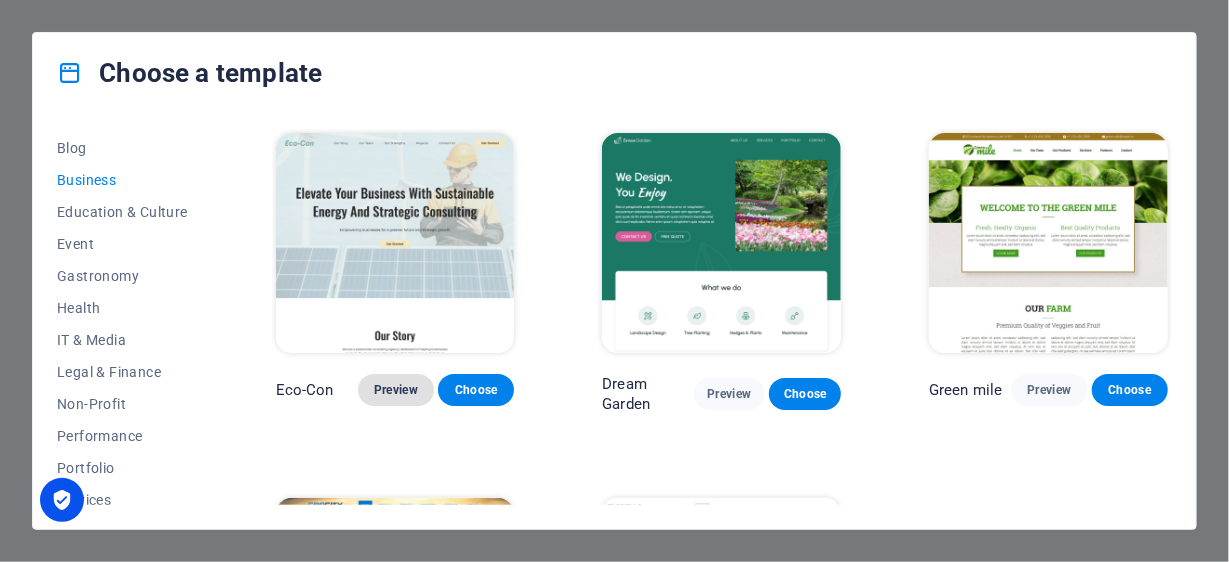 click on "Preview" at bounding box center (396, 390) 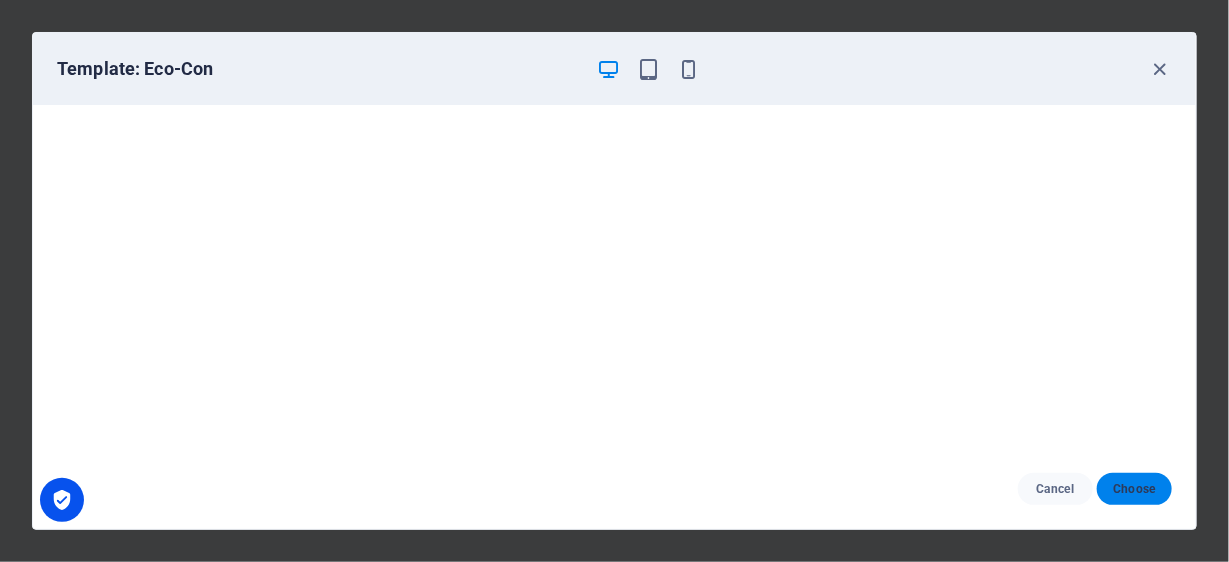 click on "Choose" at bounding box center [1134, 489] 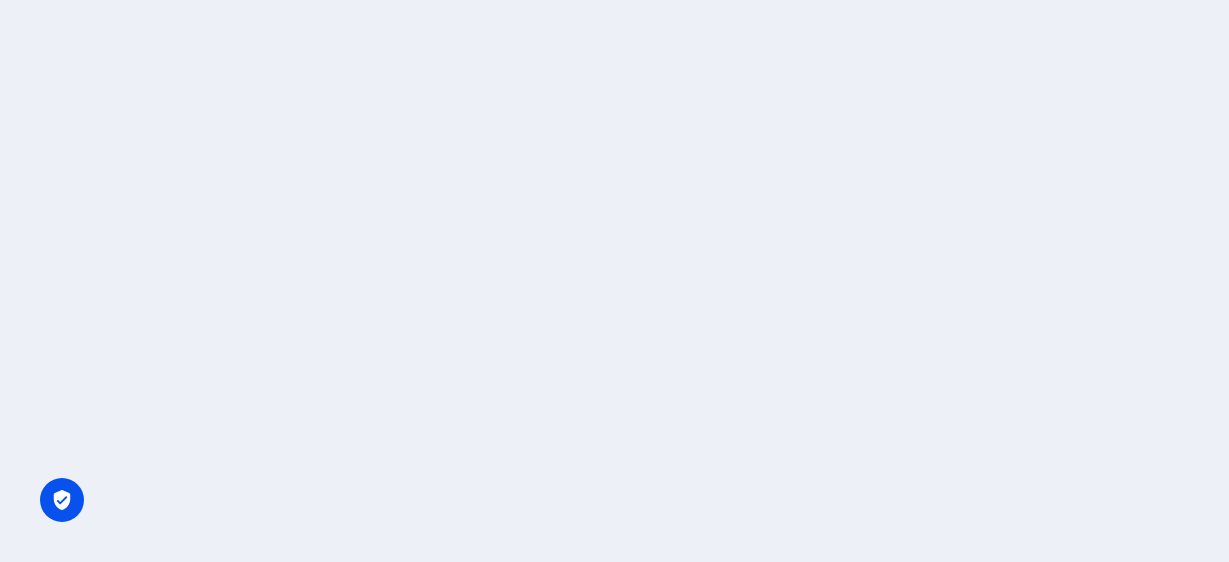 scroll, scrollTop: 0, scrollLeft: 0, axis: both 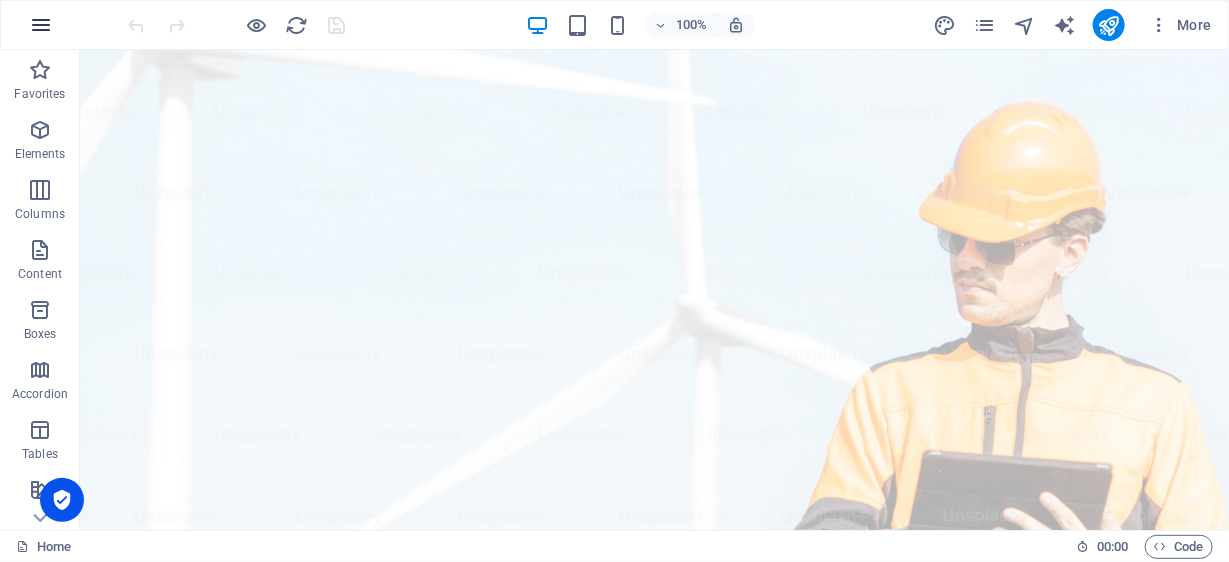 click at bounding box center [41, 25] 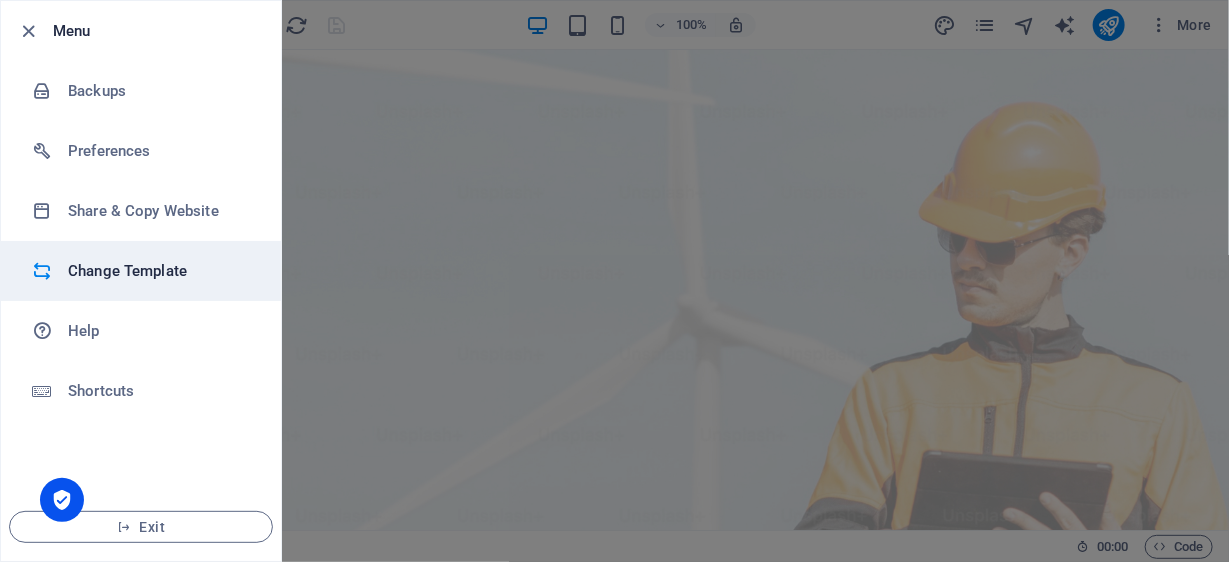 click on "Change Template" at bounding box center (160, 271) 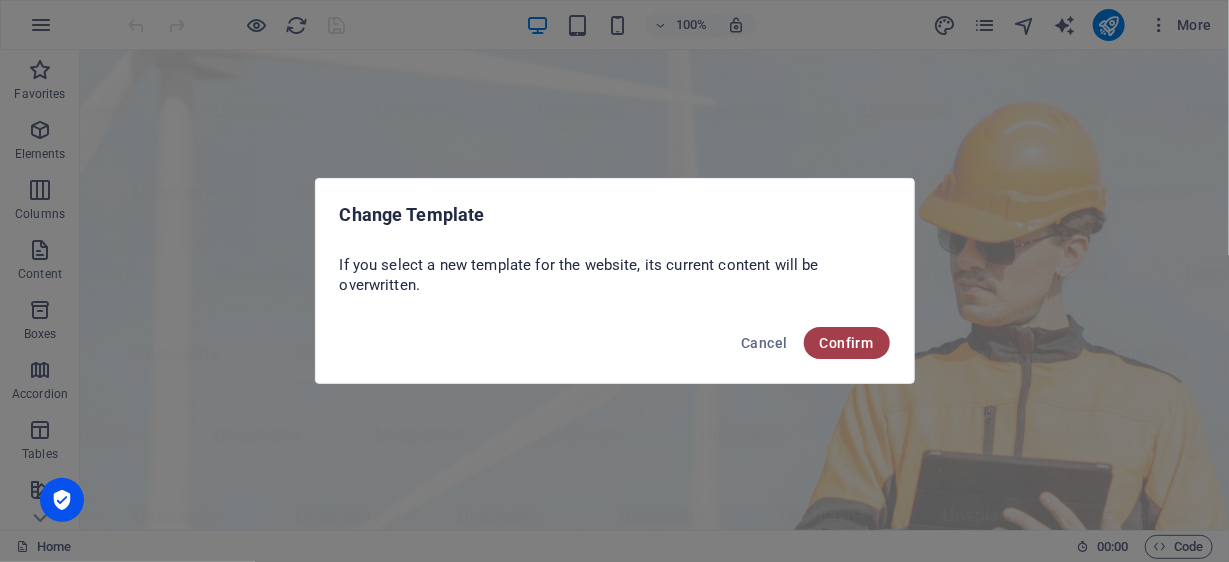 click on "Confirm" at bounding box center (847, 343) 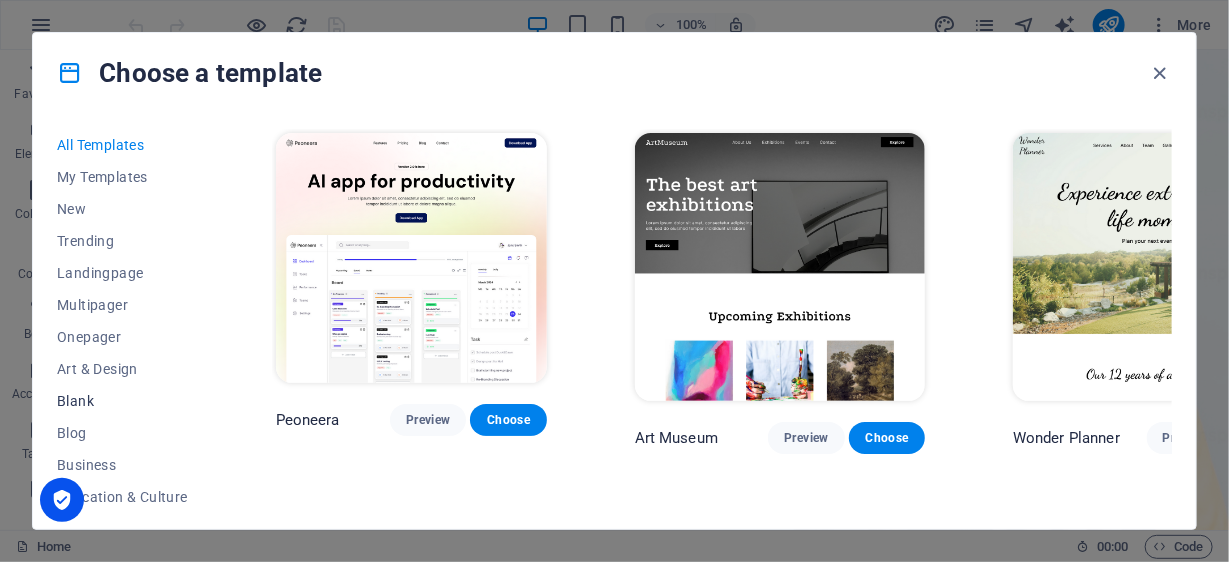 click on "Blank" at bounding box center [122, 401] 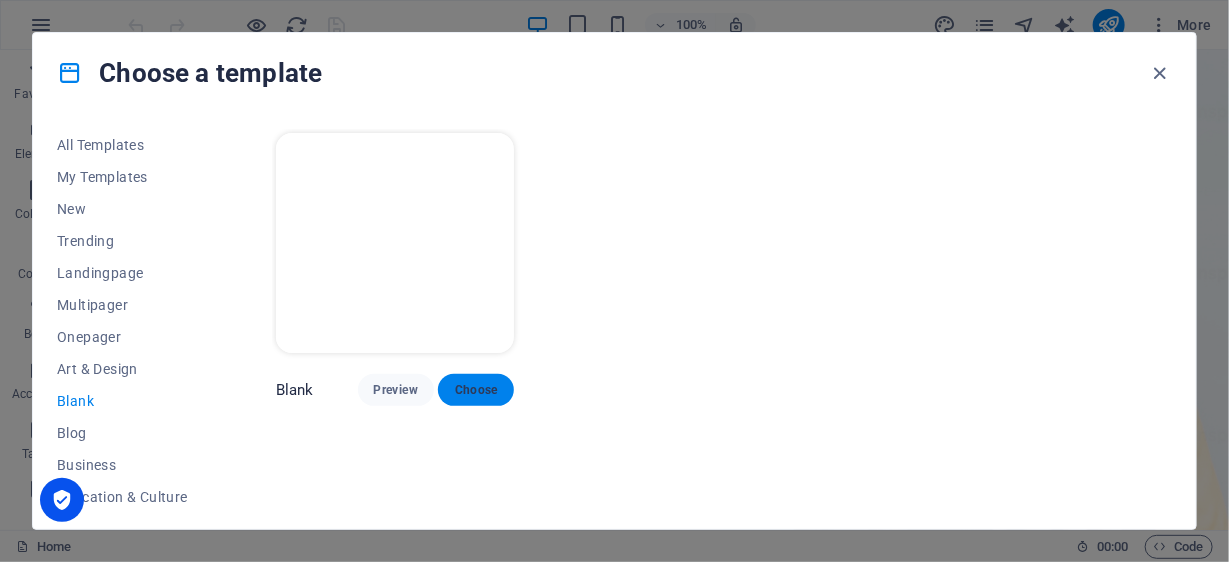 click on "Choose" at bounding box center (476, 390) 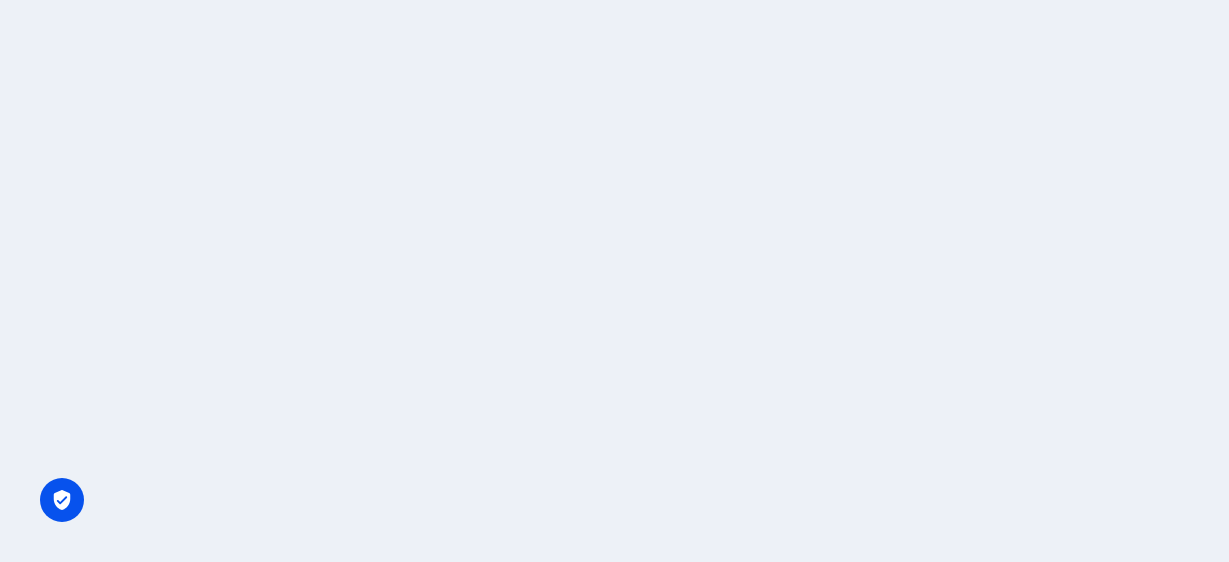 scroll, scrollTop: 0, scrollLeft: 0, axis: both 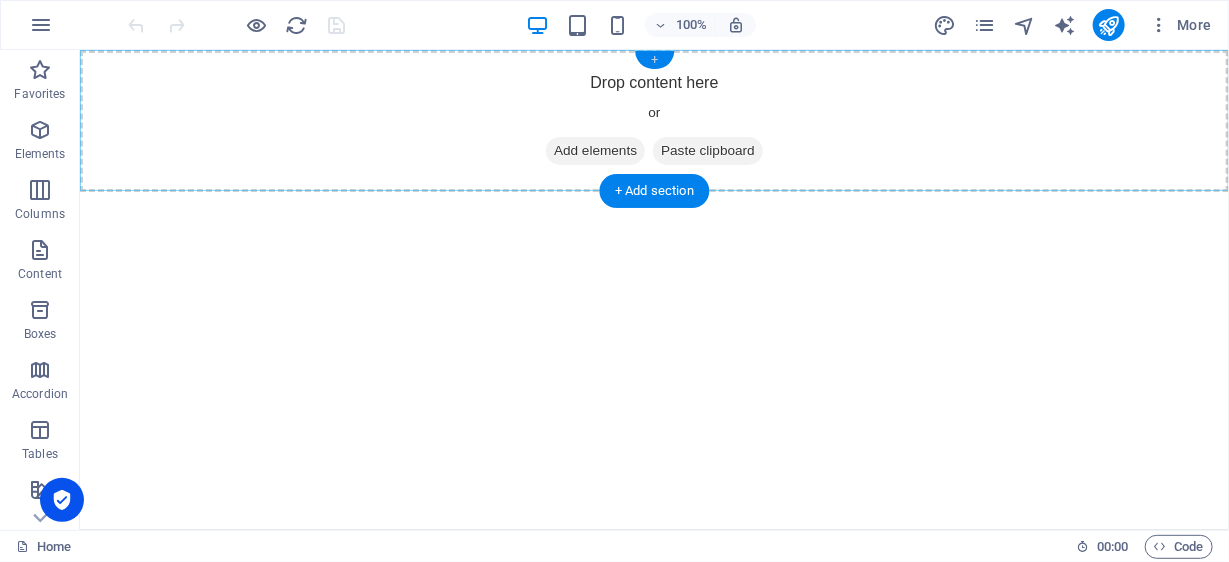 click on "+" at bounding box center (654, 60) 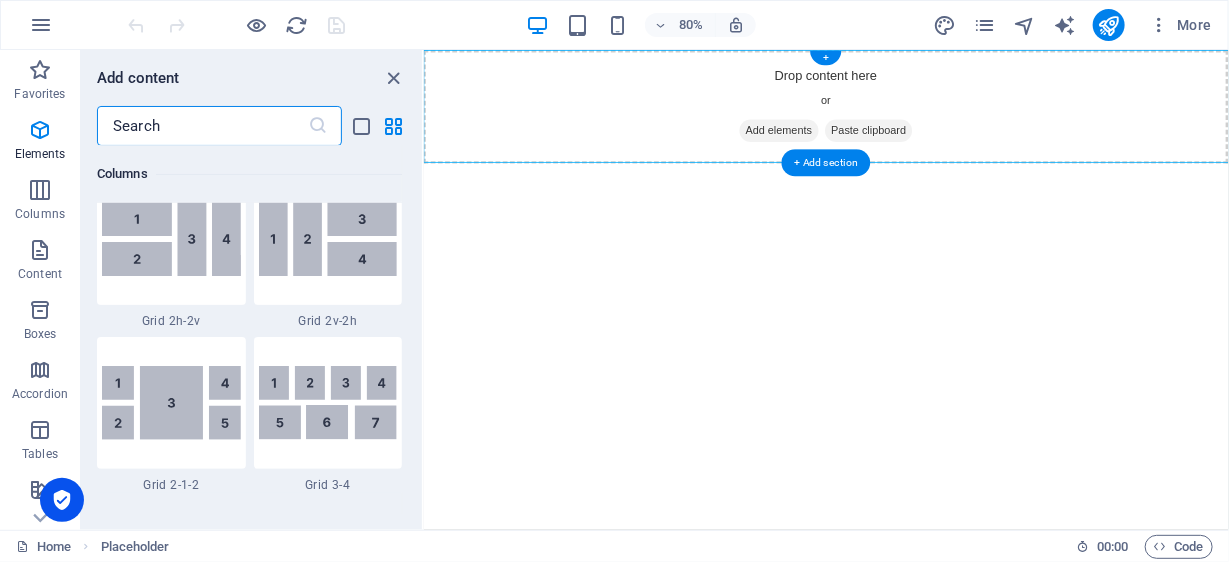 scroll, scrollTop: 3498, scrollLeft: 0, axis: vertical 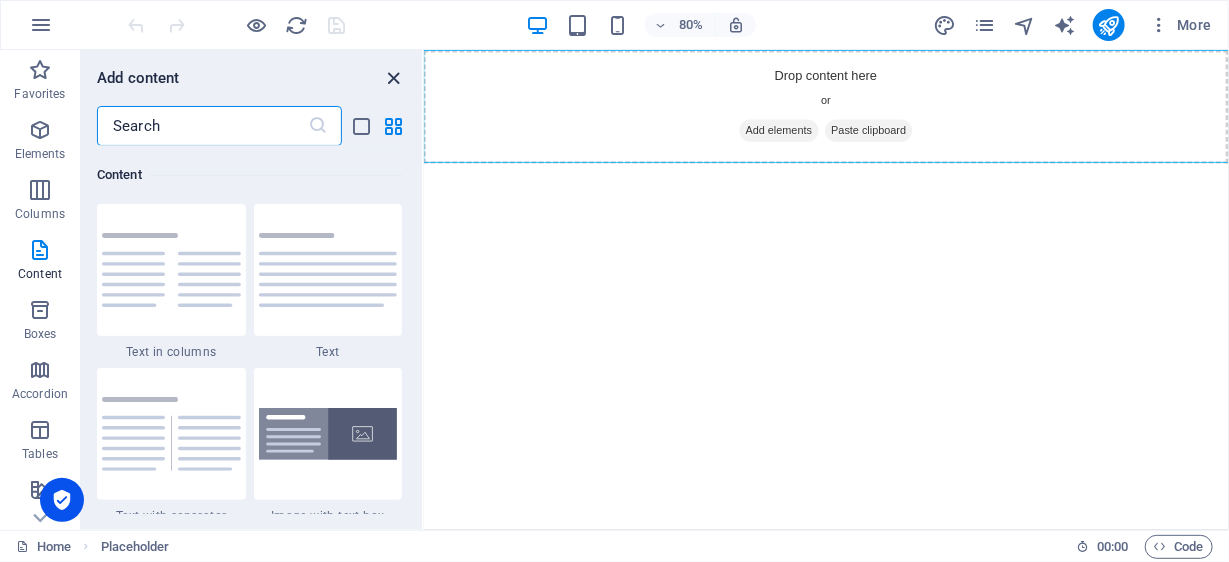click at bounding box center [394, 78] 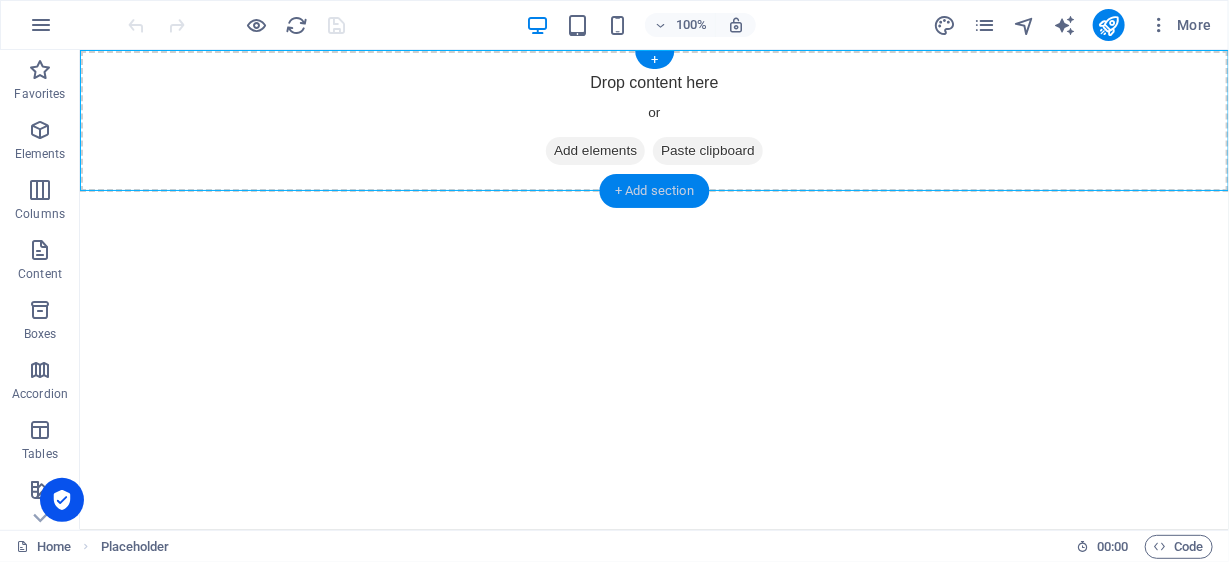 click on "+ Add section" at bounding box center [654, 191] 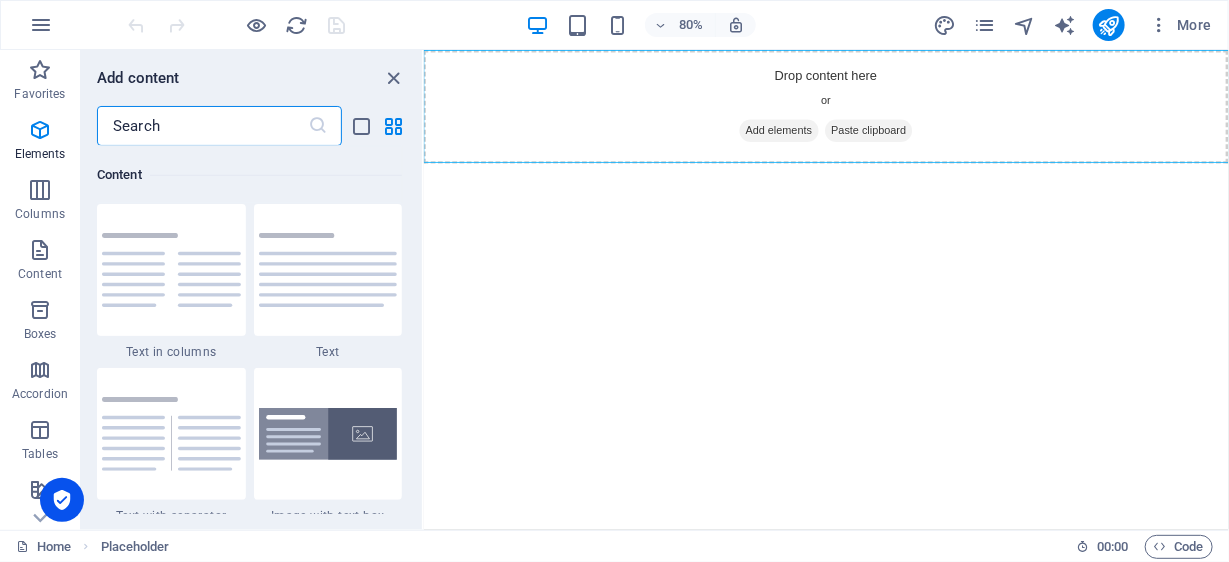 scroll, scrollTop: 3498, scrollLeft: 0, axis: vertical 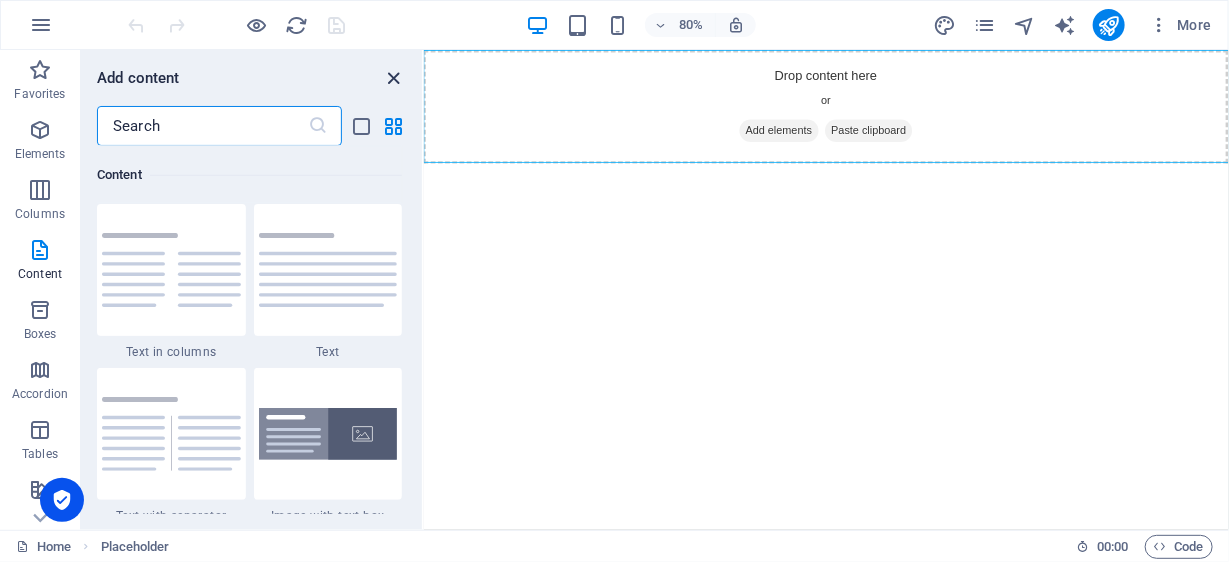 click at bounding box center (394, 78) 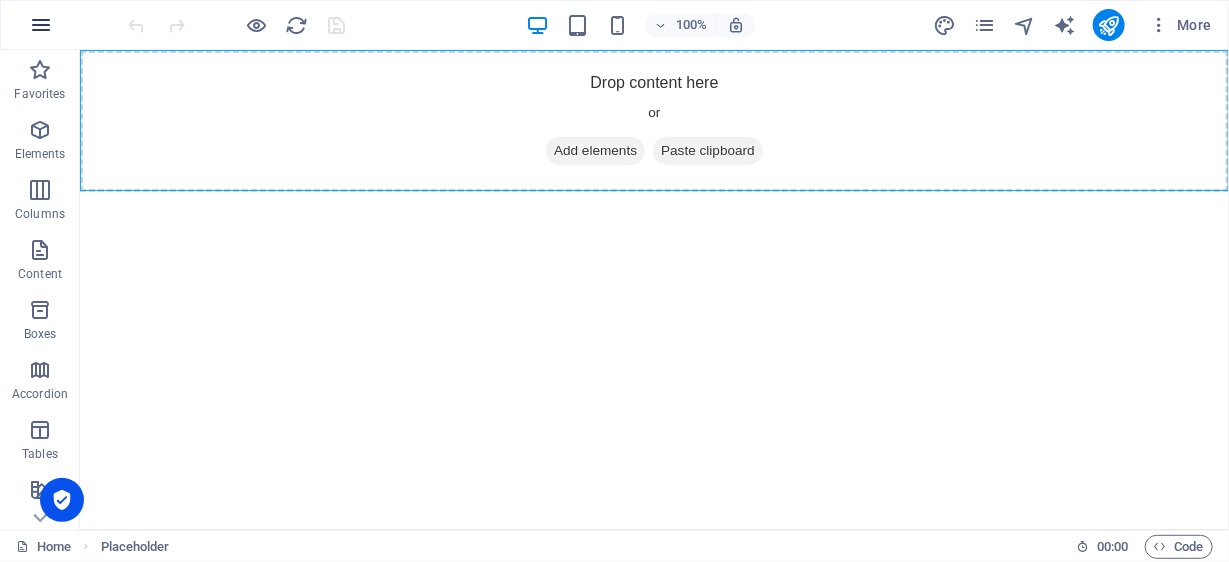 click at bounding box center (41, 25) 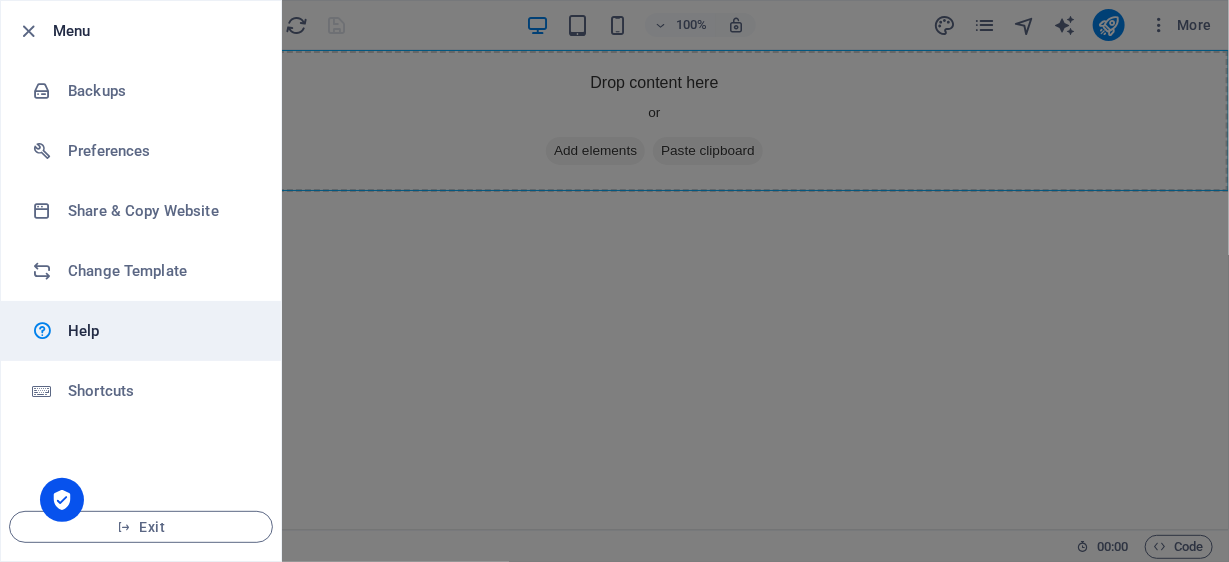 click on "Help" at bounding box center [160, 331] 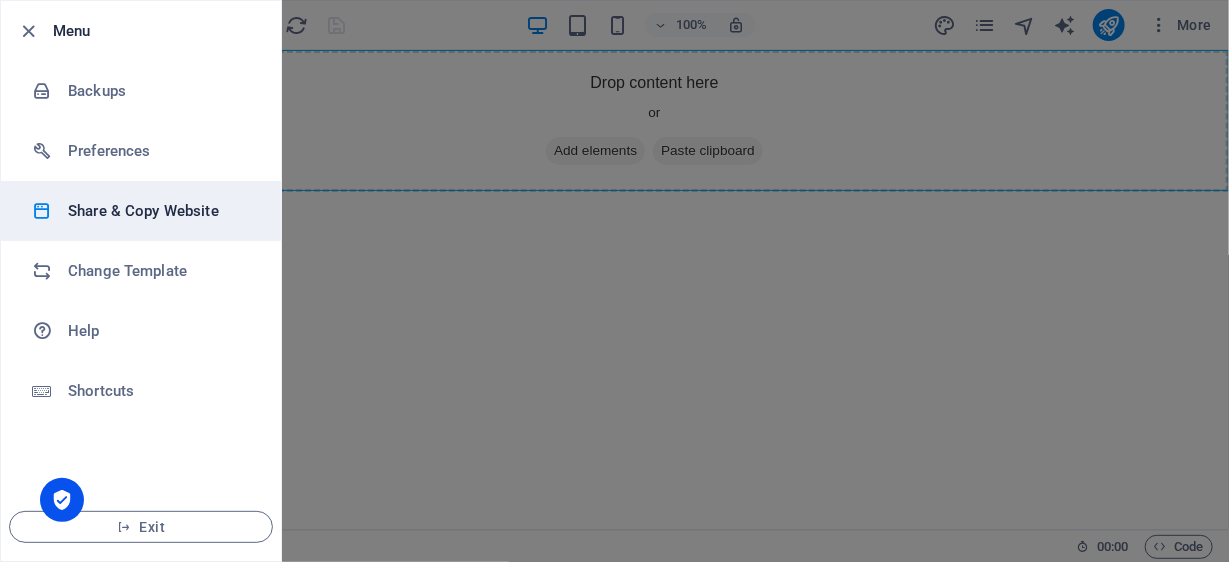 drag, startPoint x: 35, startPoint y: 35, endPoint x: 134, endPoint y: 218, distance: 208.06248 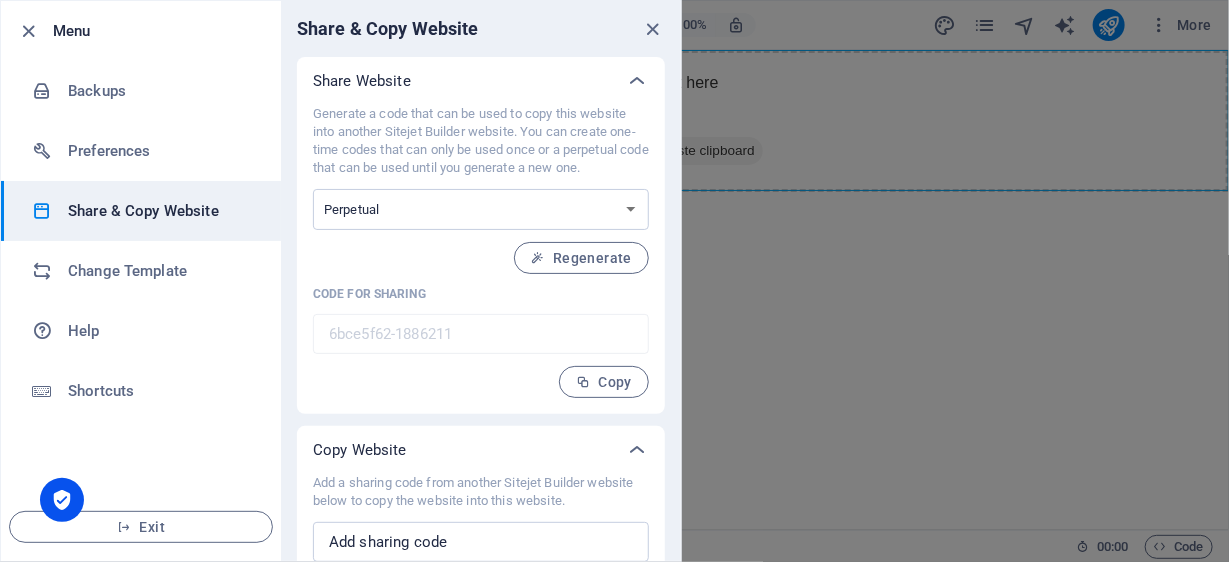scroll, scrollTop: 60, scrollLeft: 0, axis: vertical 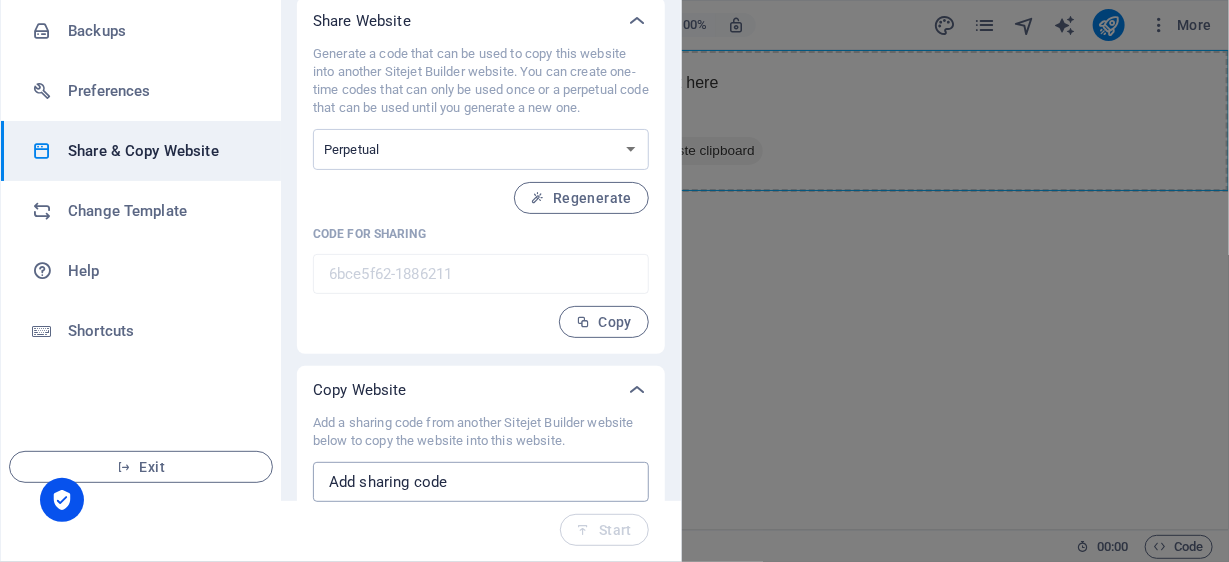 click at bounding box center (481, 482) 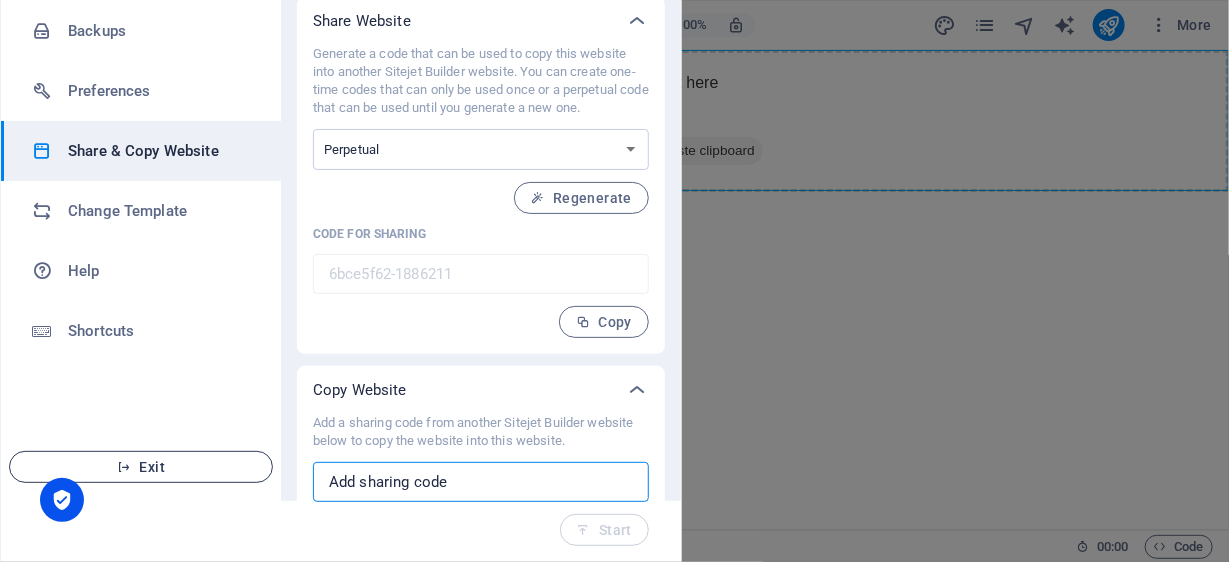 click on "Exit" at bounding box center (141, 467) 